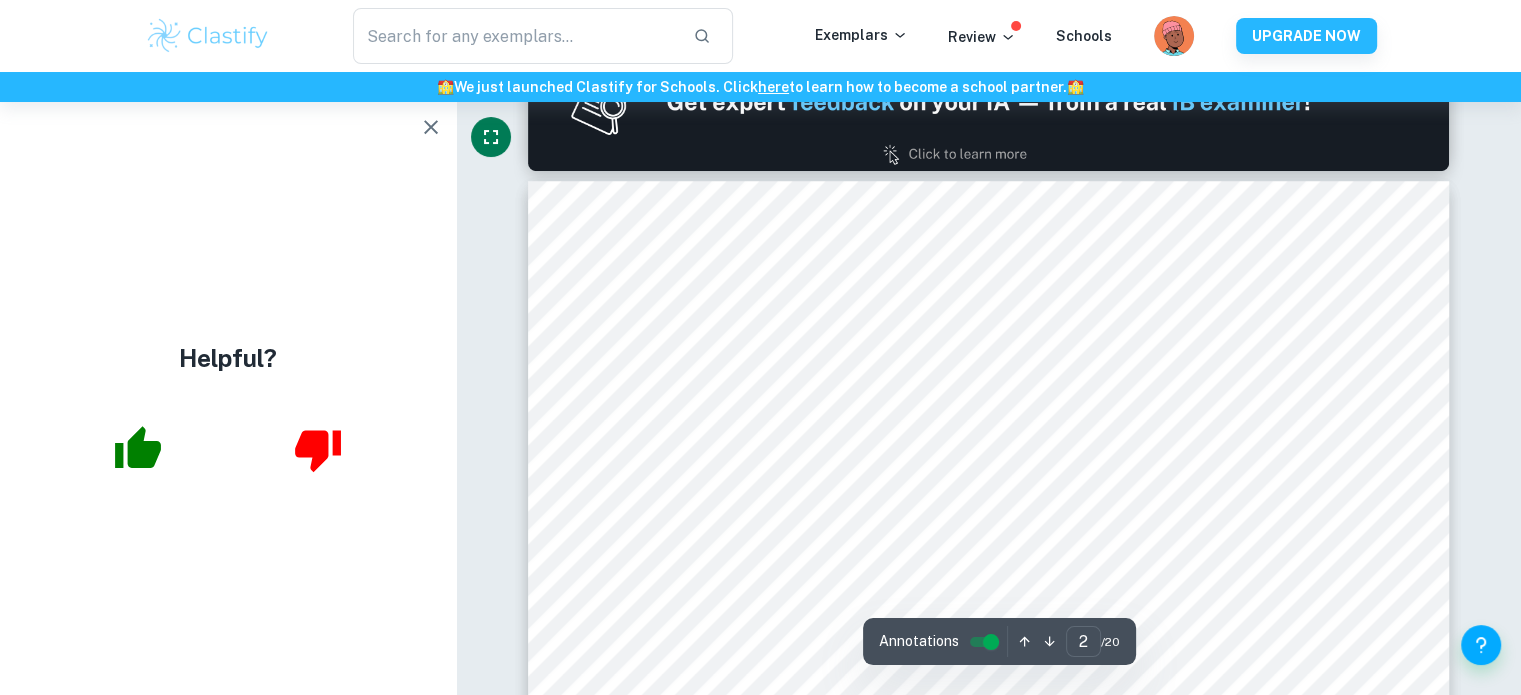 scroll, scrollTop: 1290, scrollLeft: 0, axis: vertical 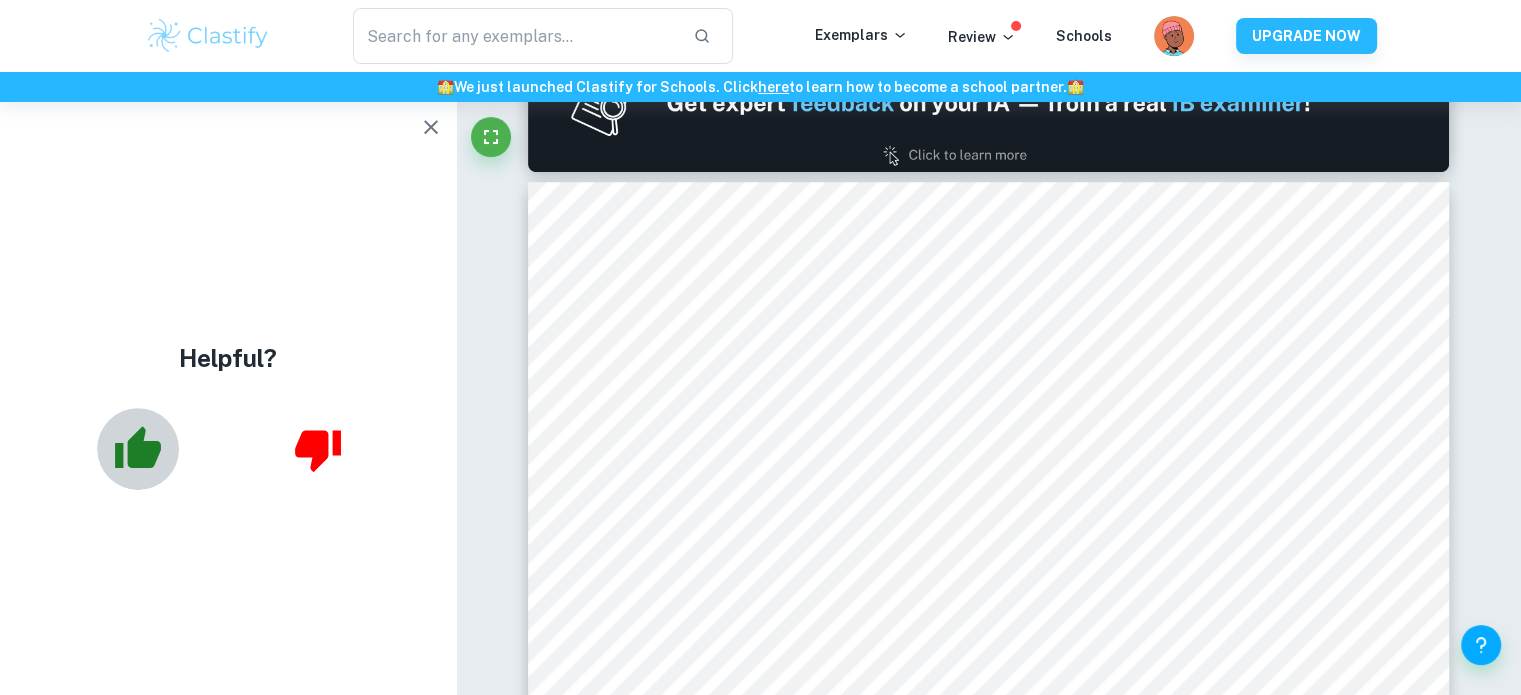 click 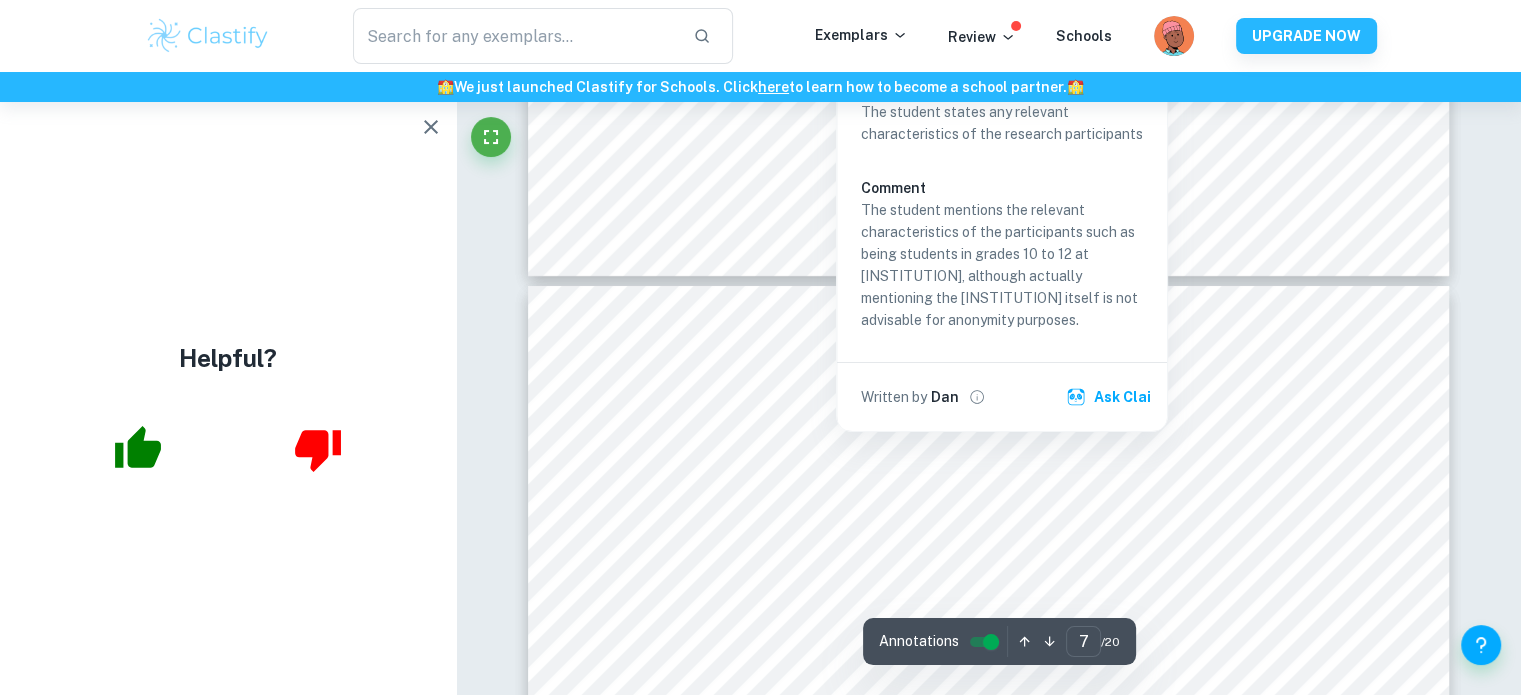 scroll, scrollTop: 7343, scrollLeft: 0, axis: vertical 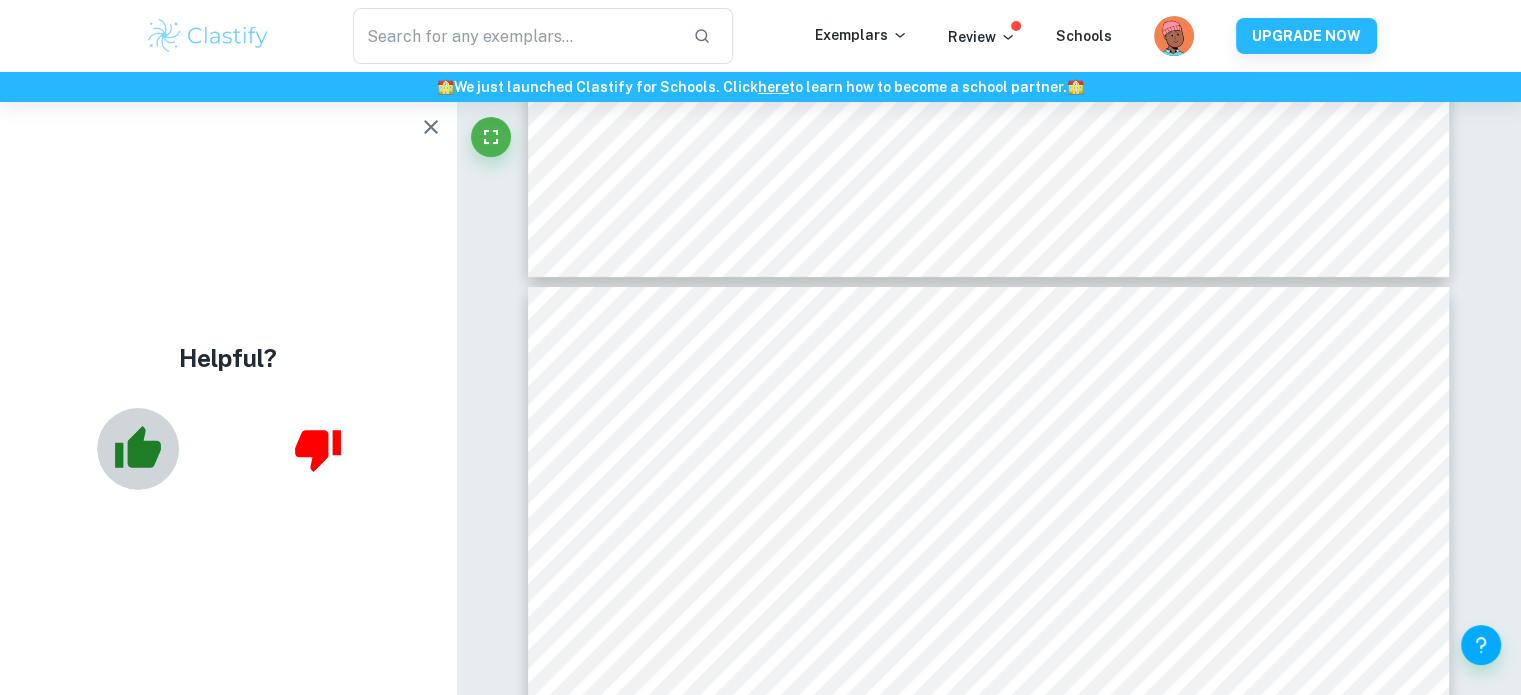 click 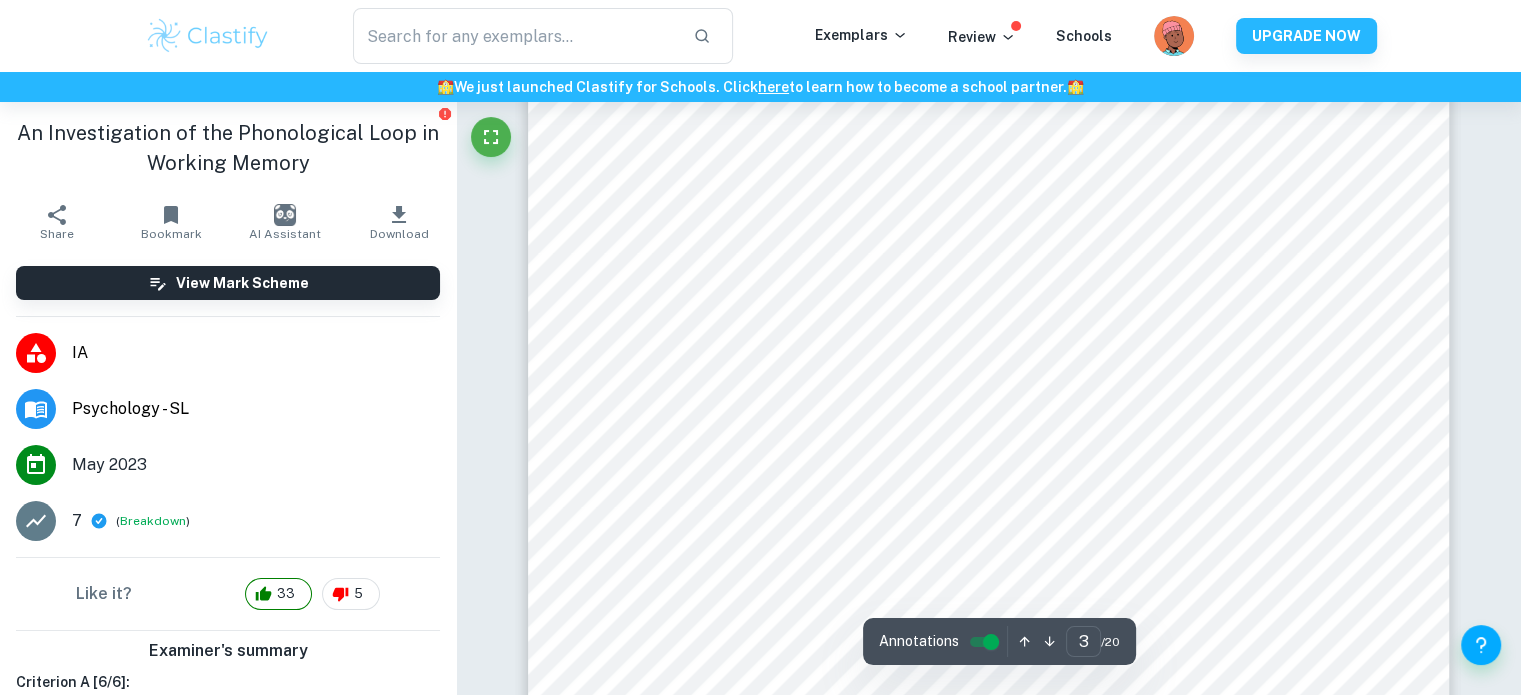 scroll, scrollTop: 2816, scrollLeft: 0, axis: vertical 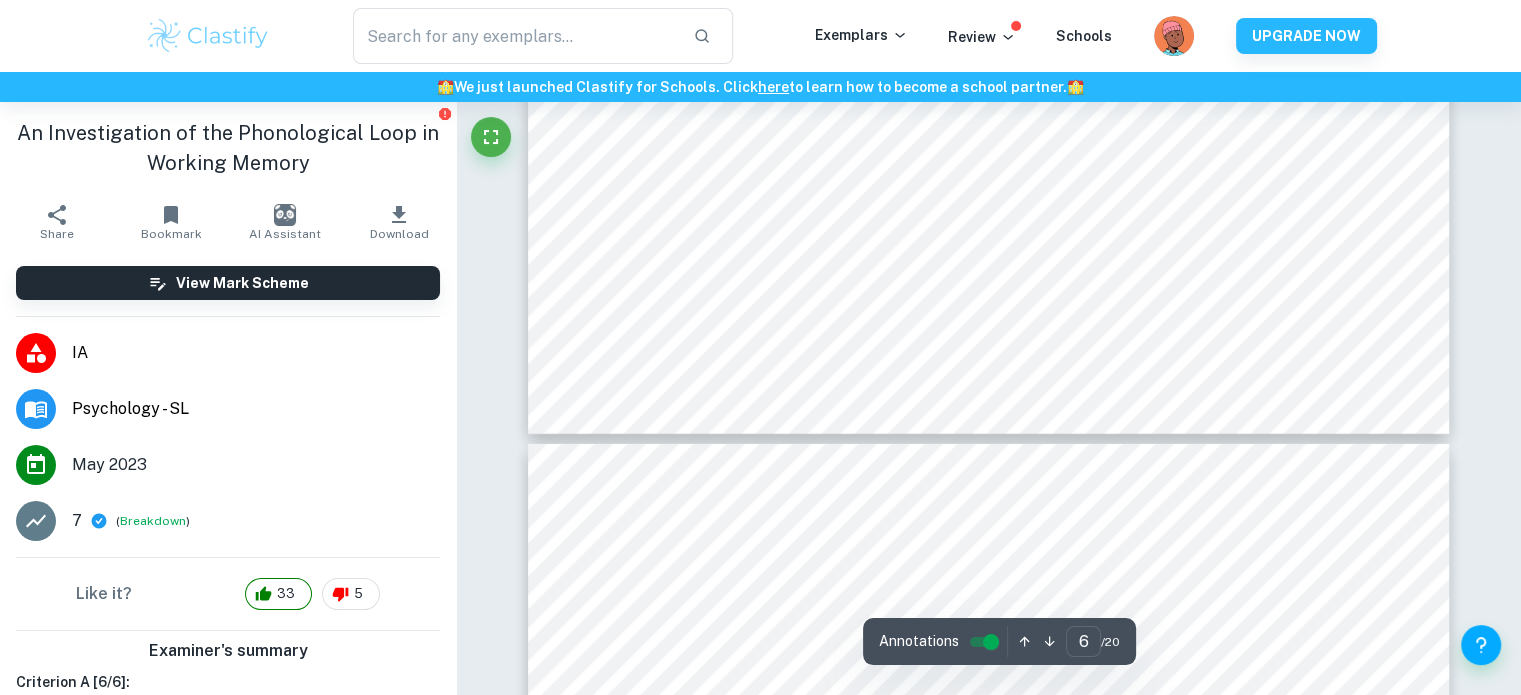 type on "5" 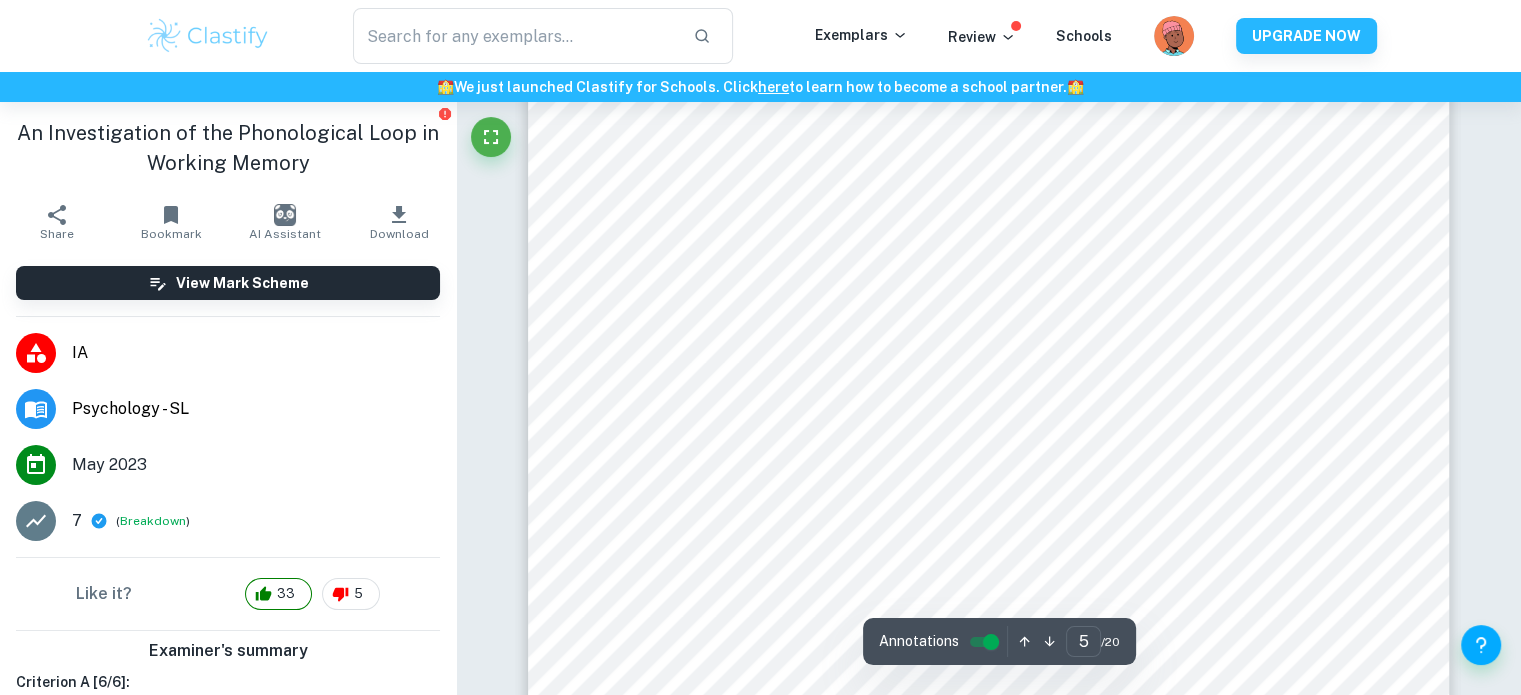 scroll, scrollTop: 5606, scrollLeft: 0, axis: vertical 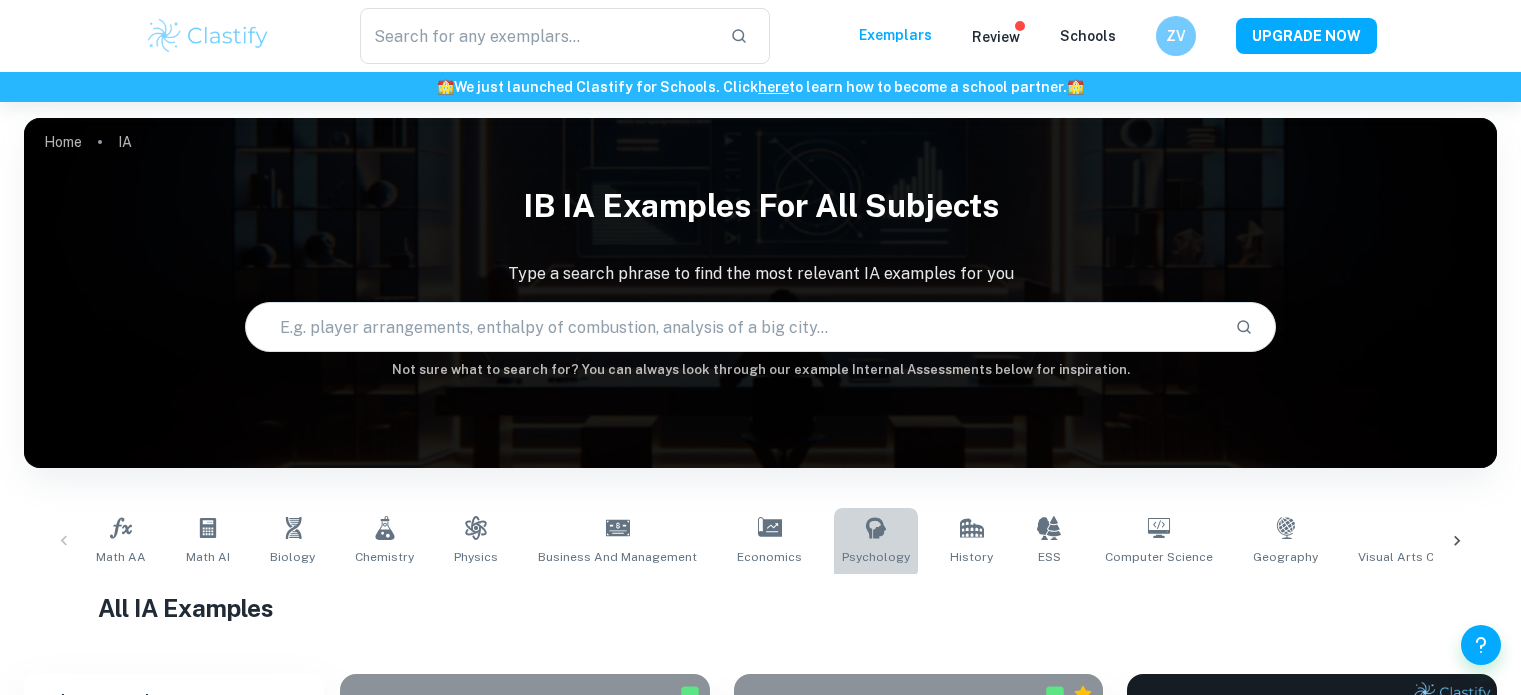 click on "Psychology" at bounding box center [876, 541] 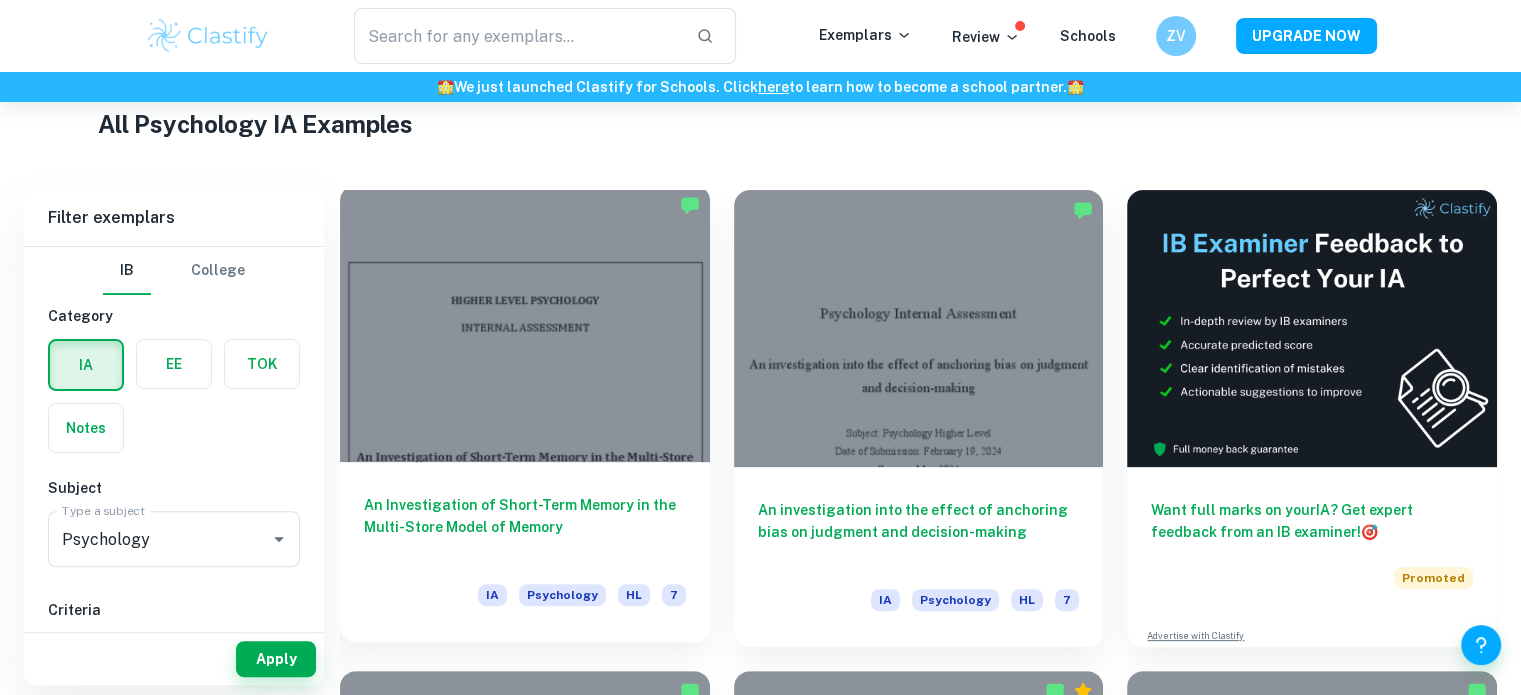 scroll, scrollTop: 660, scrollLeft: 0, axis: vertical 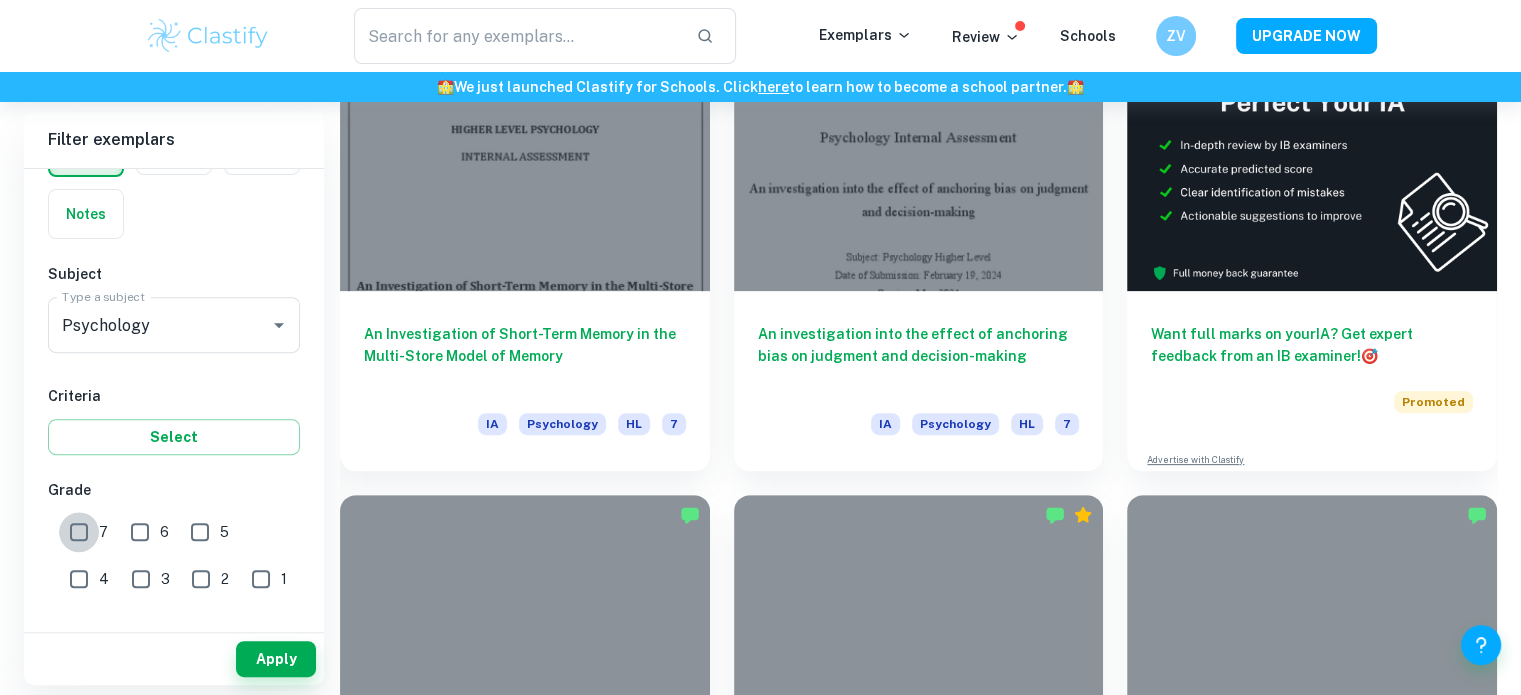 click on "7" at bounding box center (79, 532) 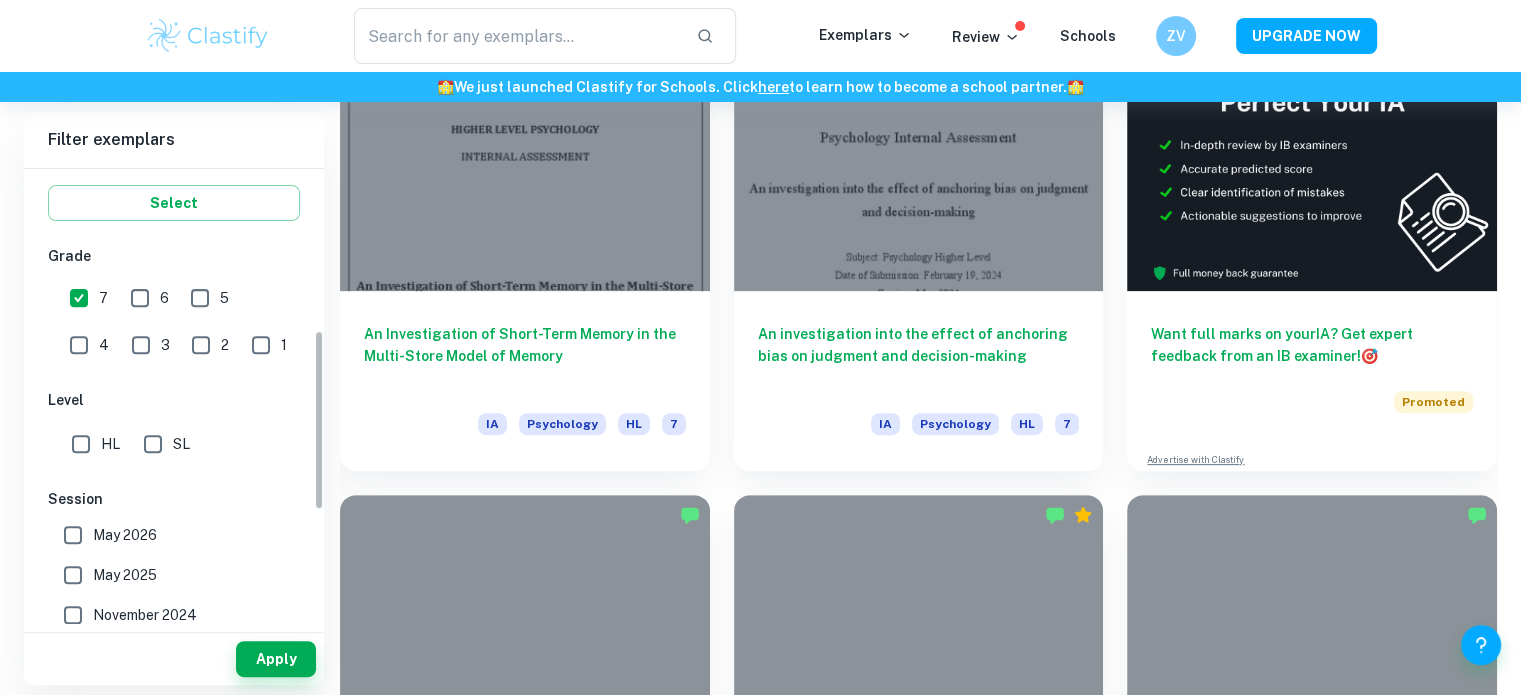 scroll, scrollTop: 408, scrollLeft: 0, axis: vertical 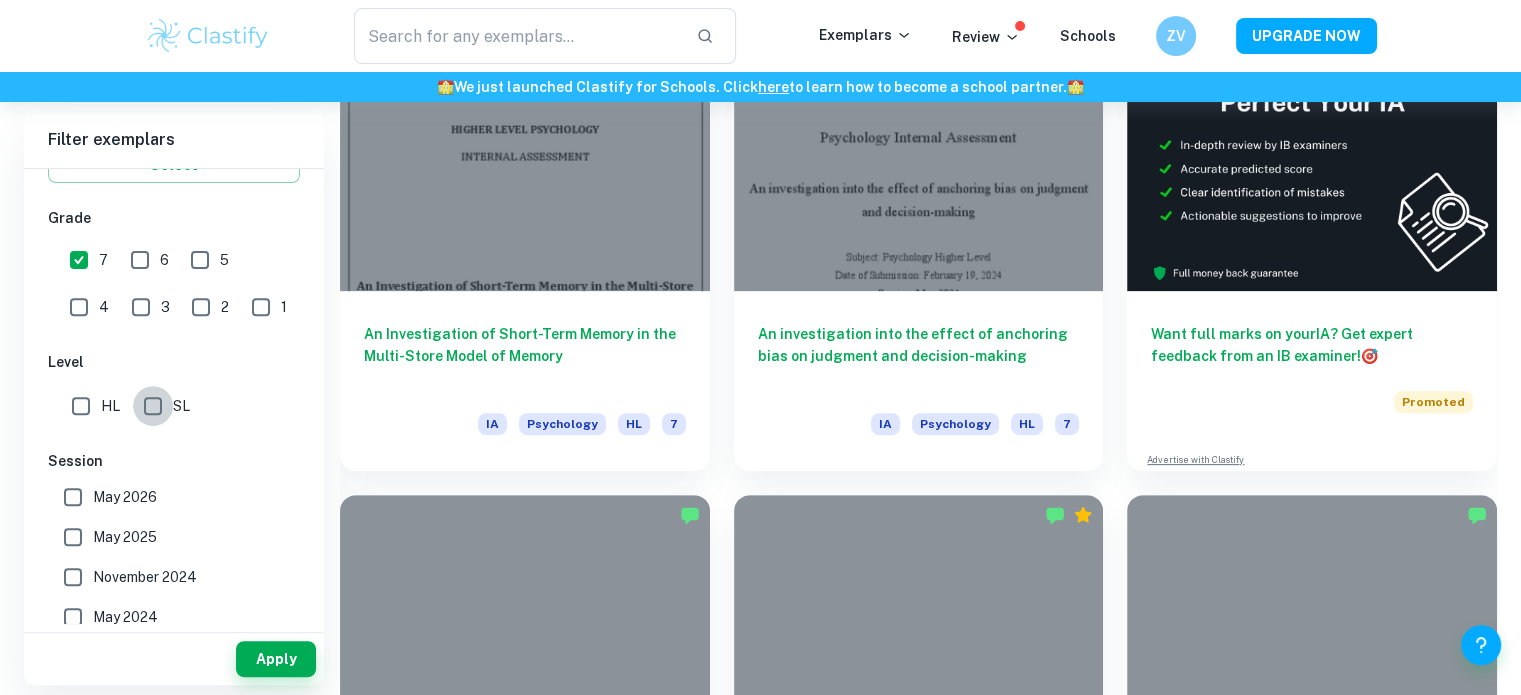 click on "SL" at bounding box center [153, 406] 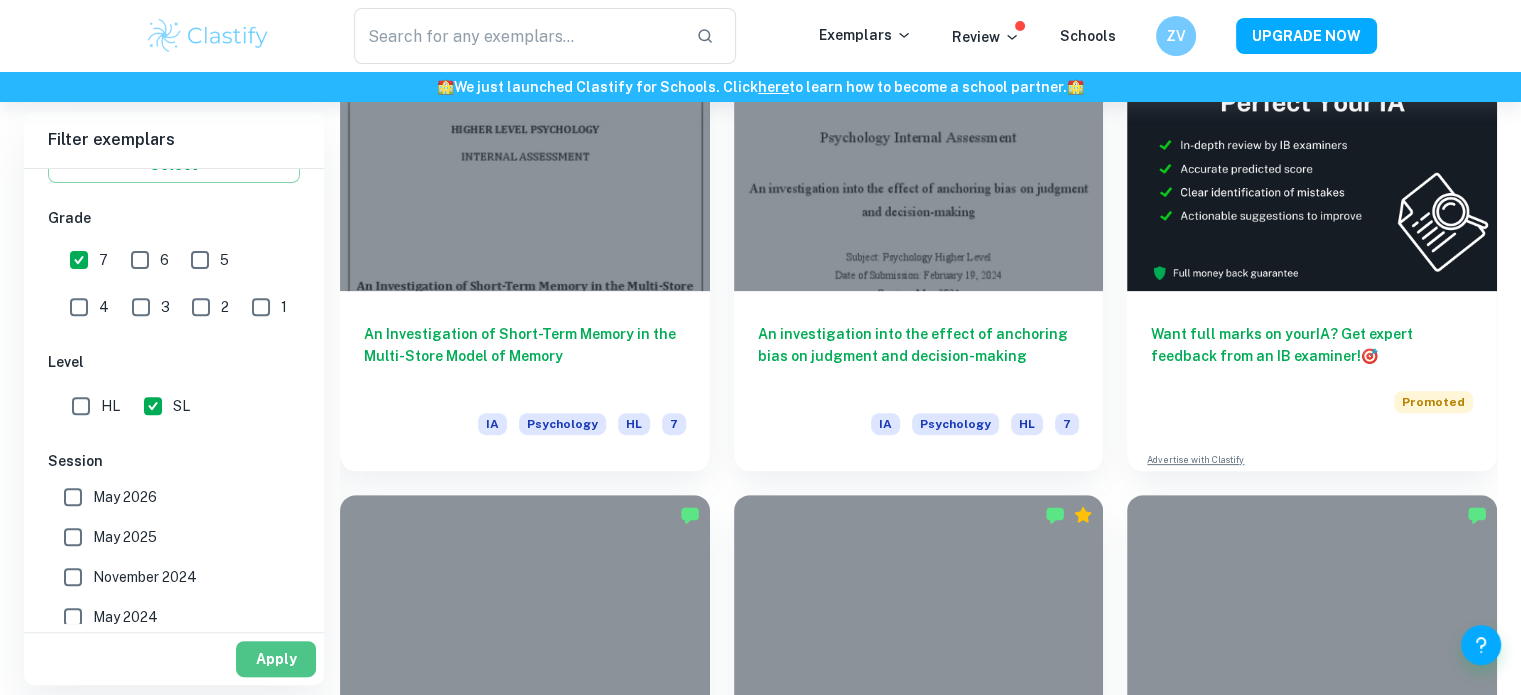 click on "Apply" at bounding box center (276, 659) 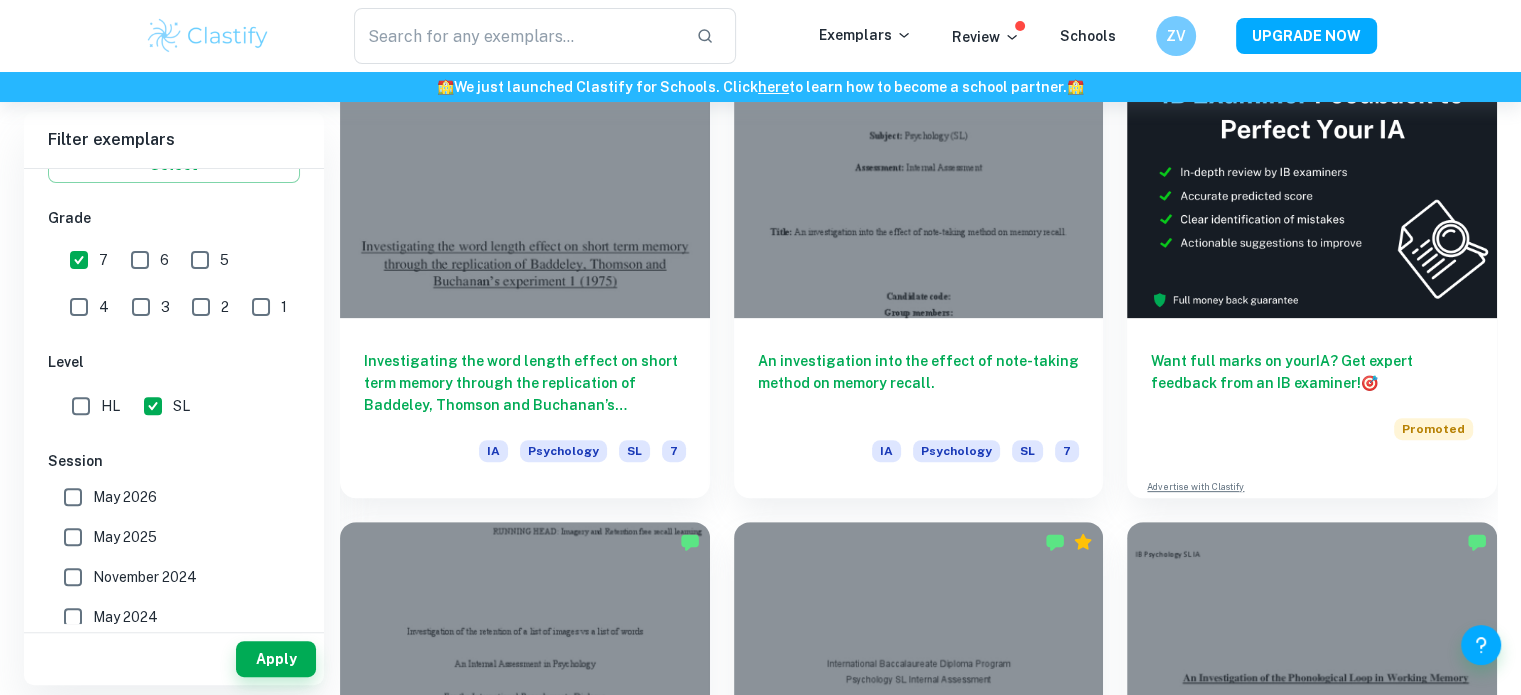 scroll, scrollTop: 635, scrollLeft: 0, axis: vertical 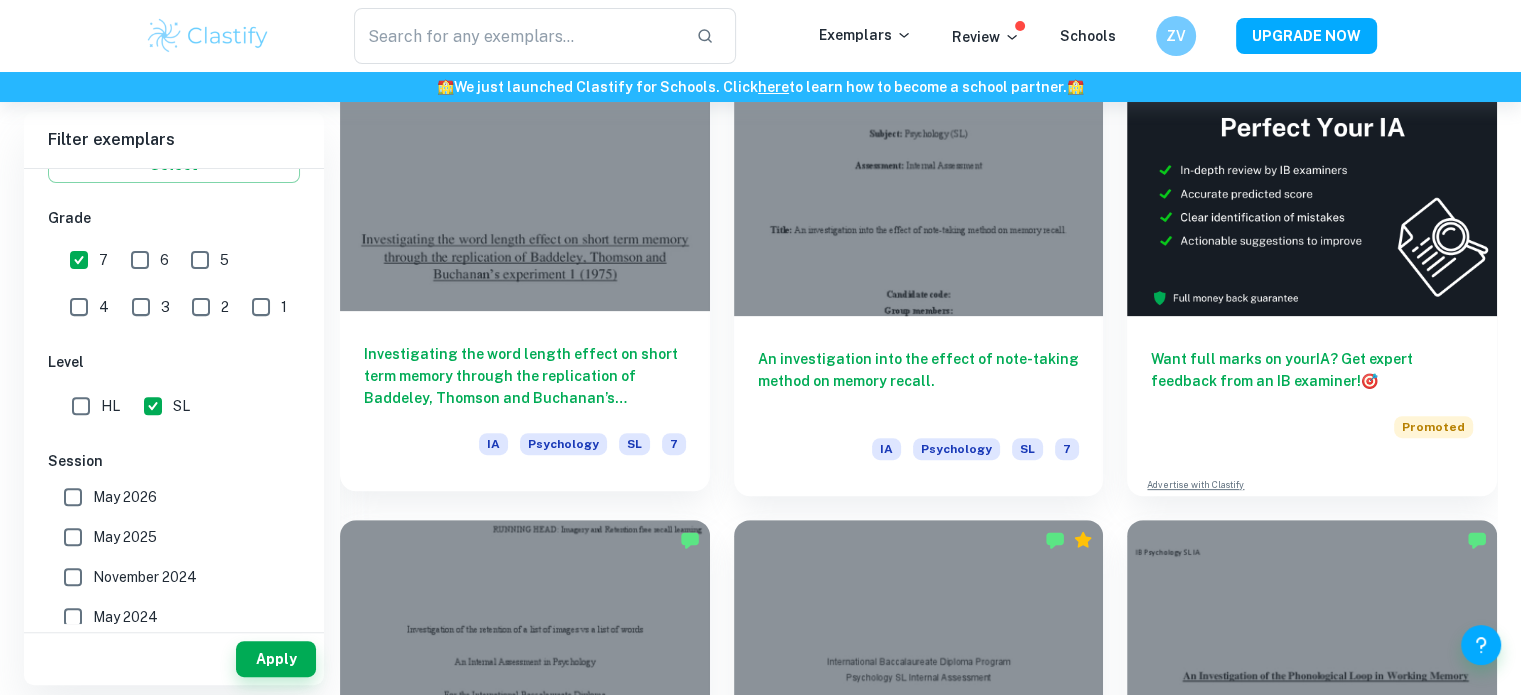 click on "Investigating the word length effect on short term memory through the replication of Baddeley, Thomson and Buchanan’s experiment 1 (1975)" at bounding box center [525, 376] 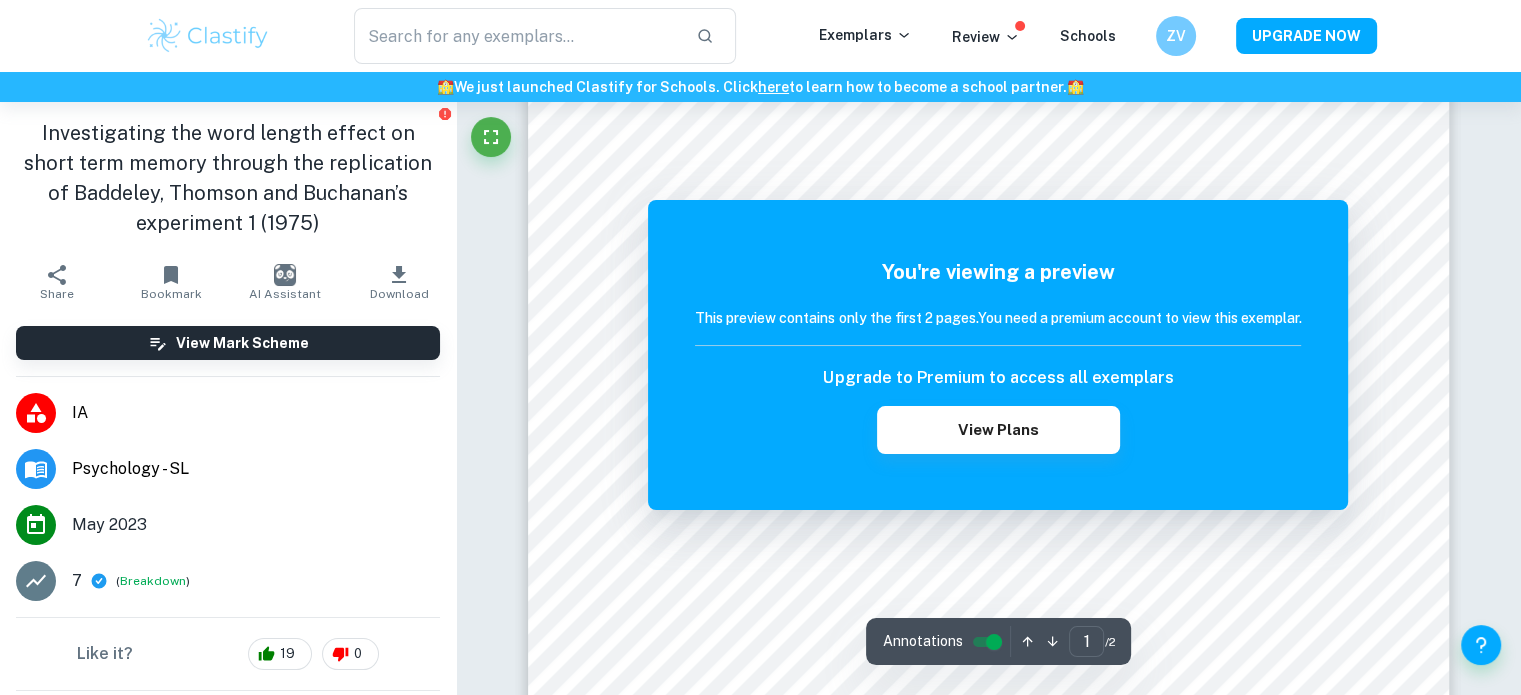 scroll, scrollTop: 644, scrollLeft: 0, axis: vertical 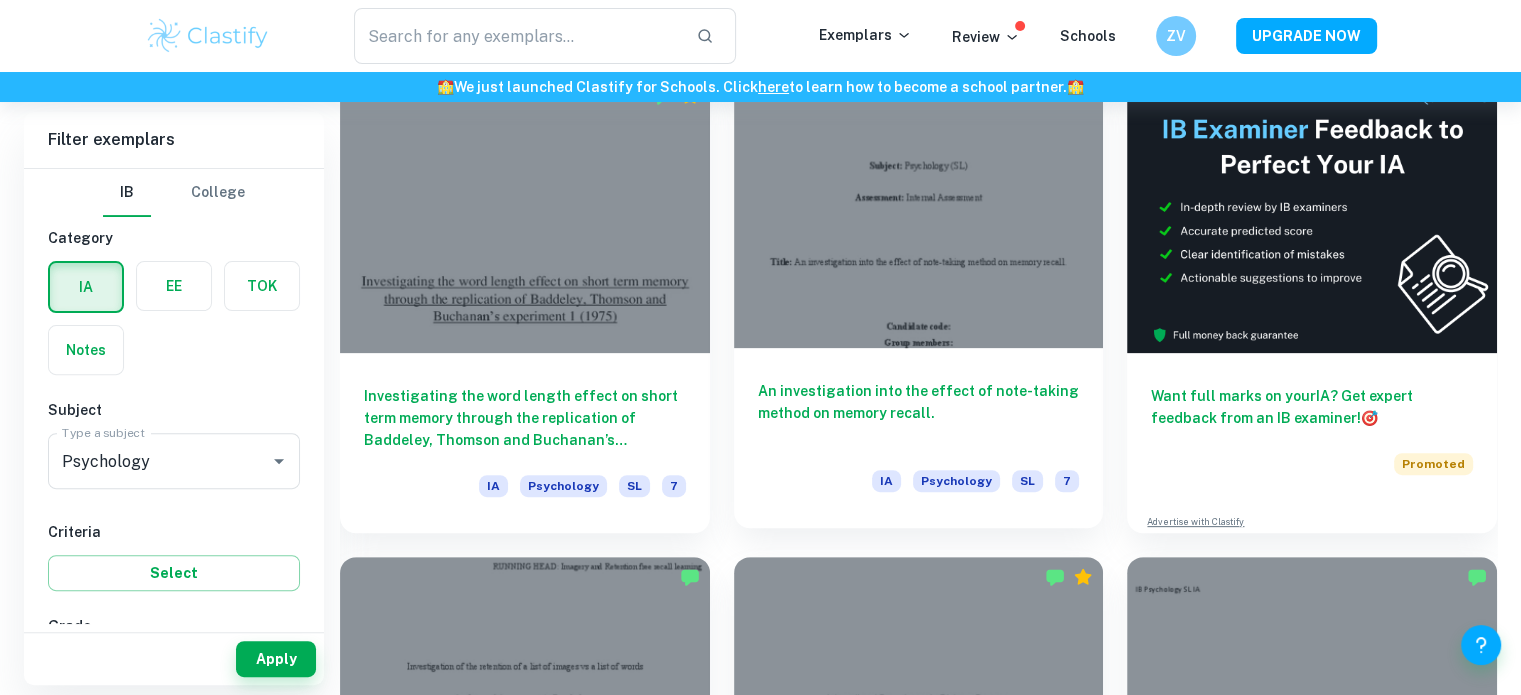 click on "An investigation into the effect of note-taking method on memory recall." at bounding box center [919, 413] 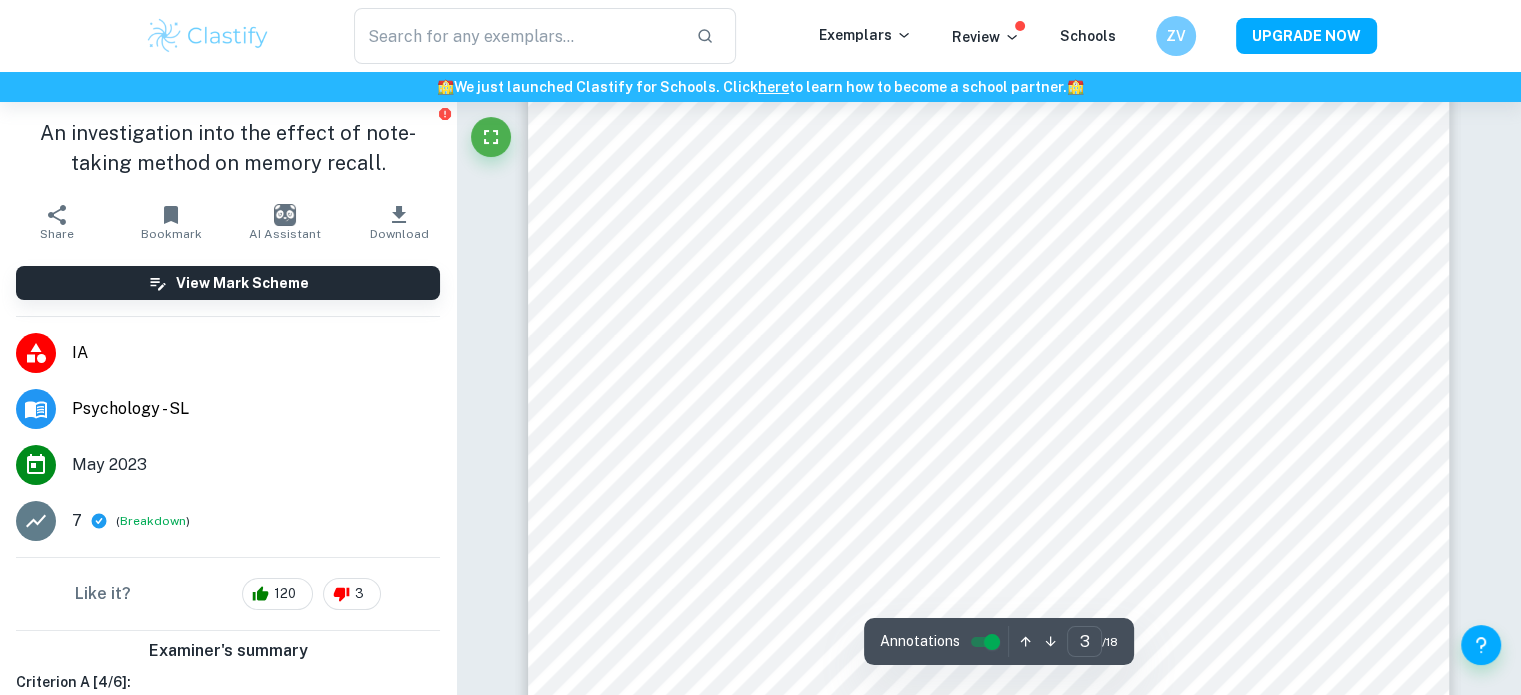scroll, scrollTop: 3206, scrollLeft: 0, axis: vertical 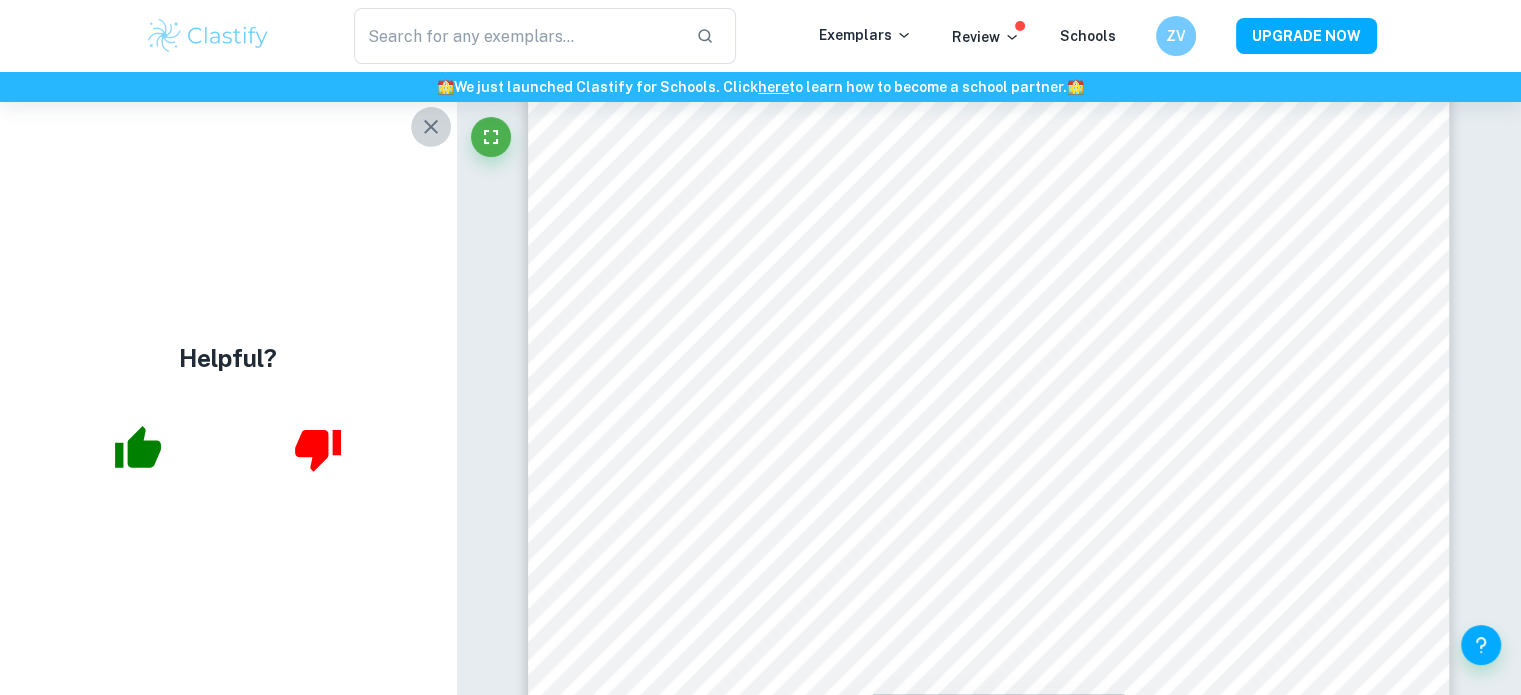 click 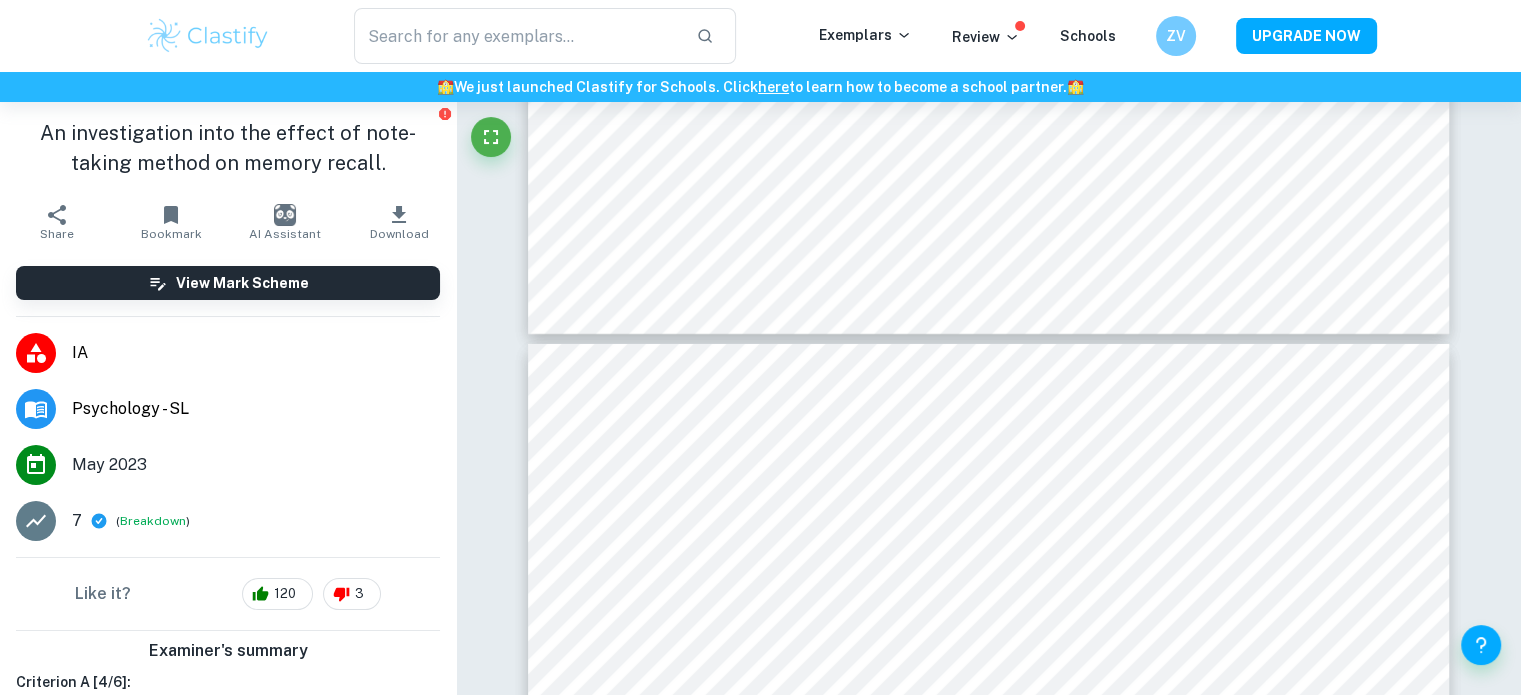 scroll, scrollTop: 6643, scrollLeft: 0, axis: vertical 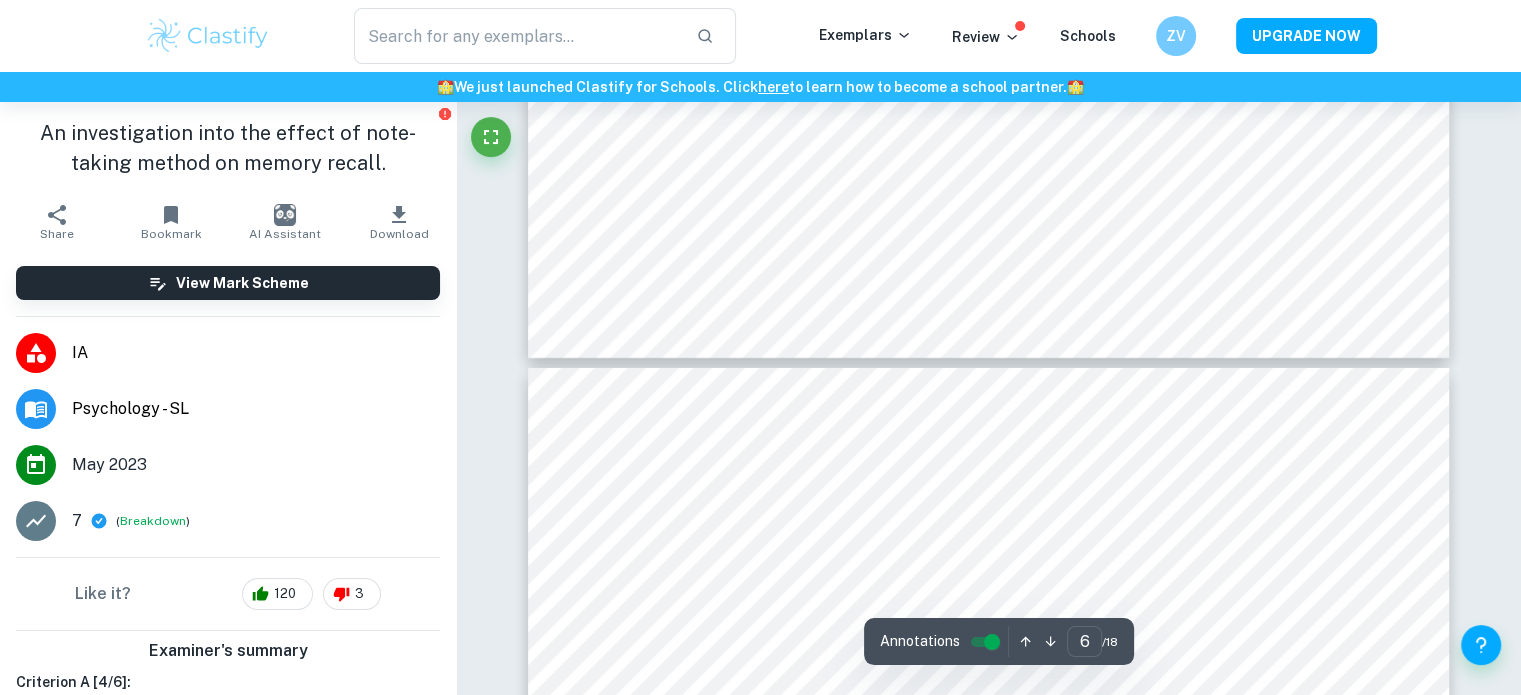 type on "5" 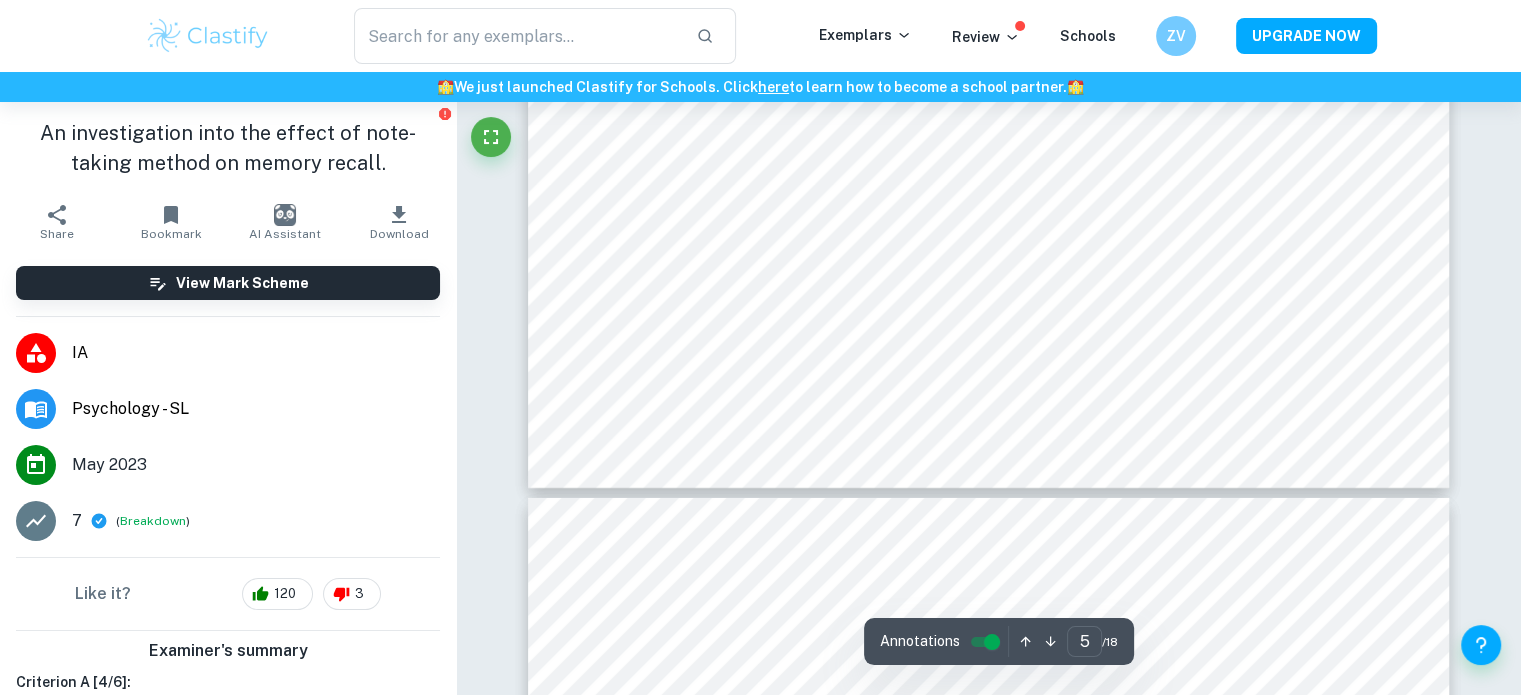scroll, scrollTop: 6488, scrollLeft: 0, axis: vertical 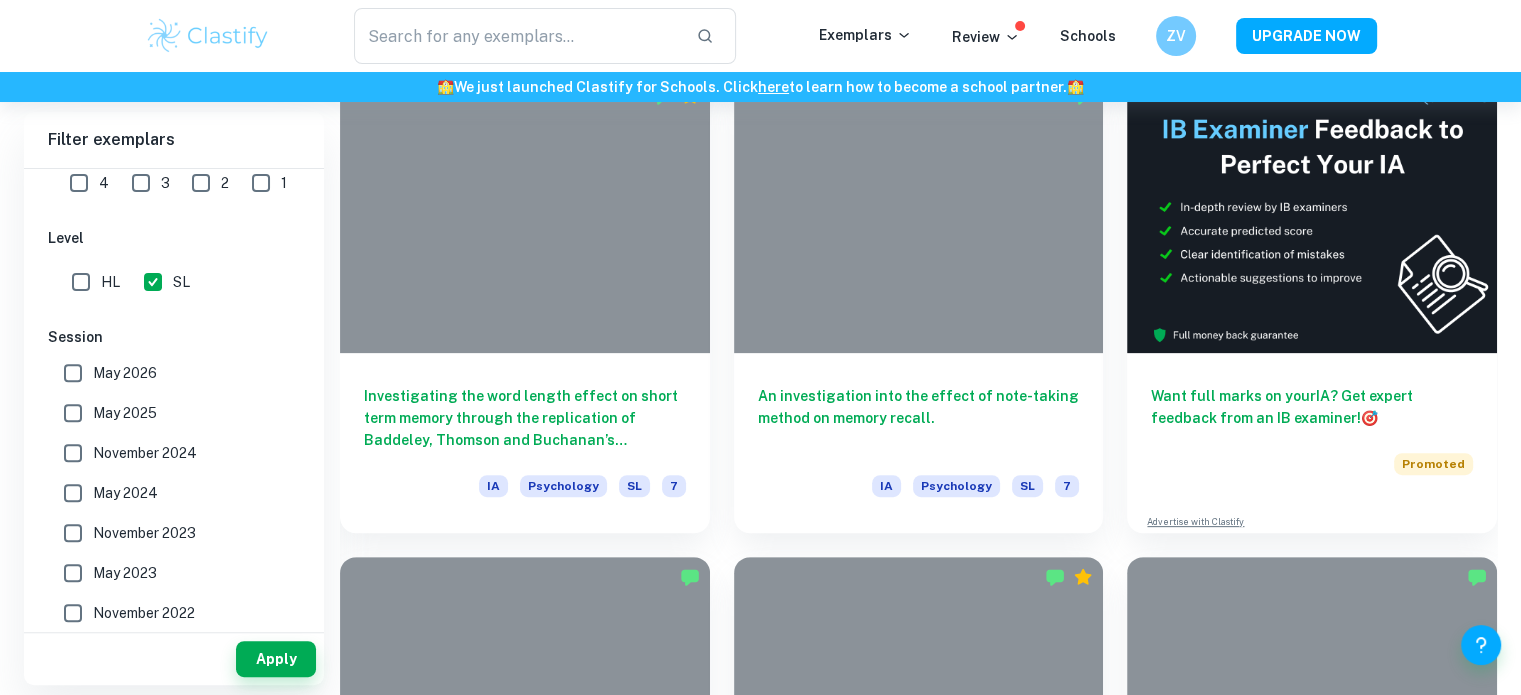 click on "May 2025" at bounding box center [73, 413] 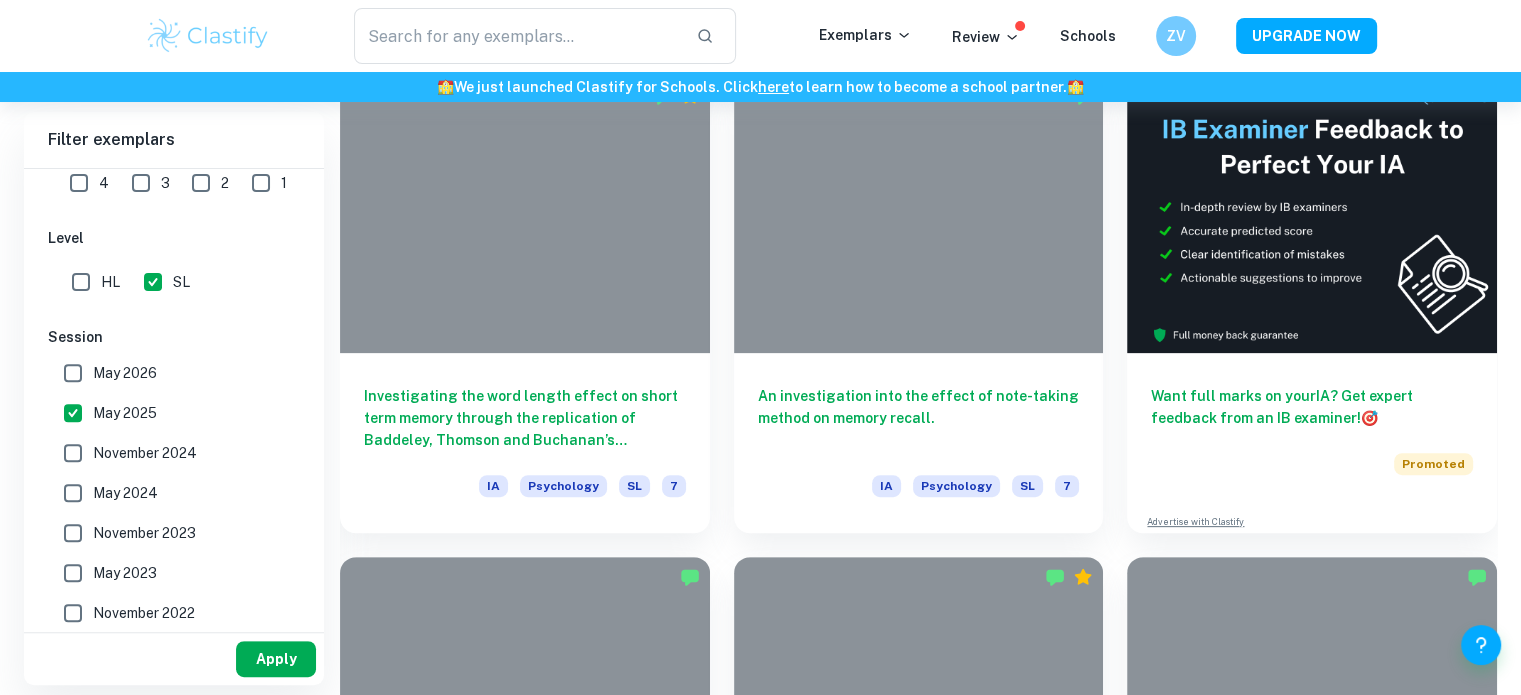 click on "Apply" at bounding box center [276, 659] 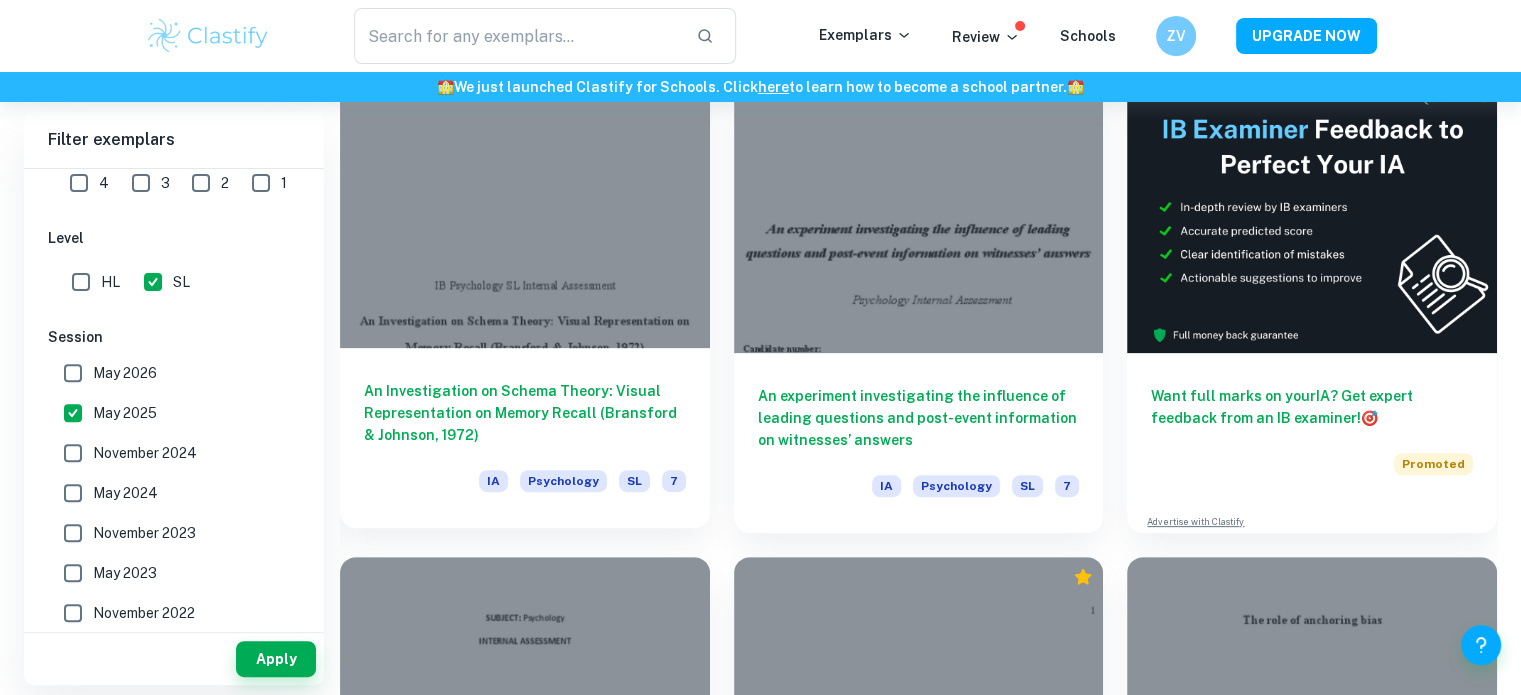 click on "An Investigation on Schema Theory: Visual Representation on Memory Recall (Bransford & Johnson, 1972)" at bounding box center (525, 413) 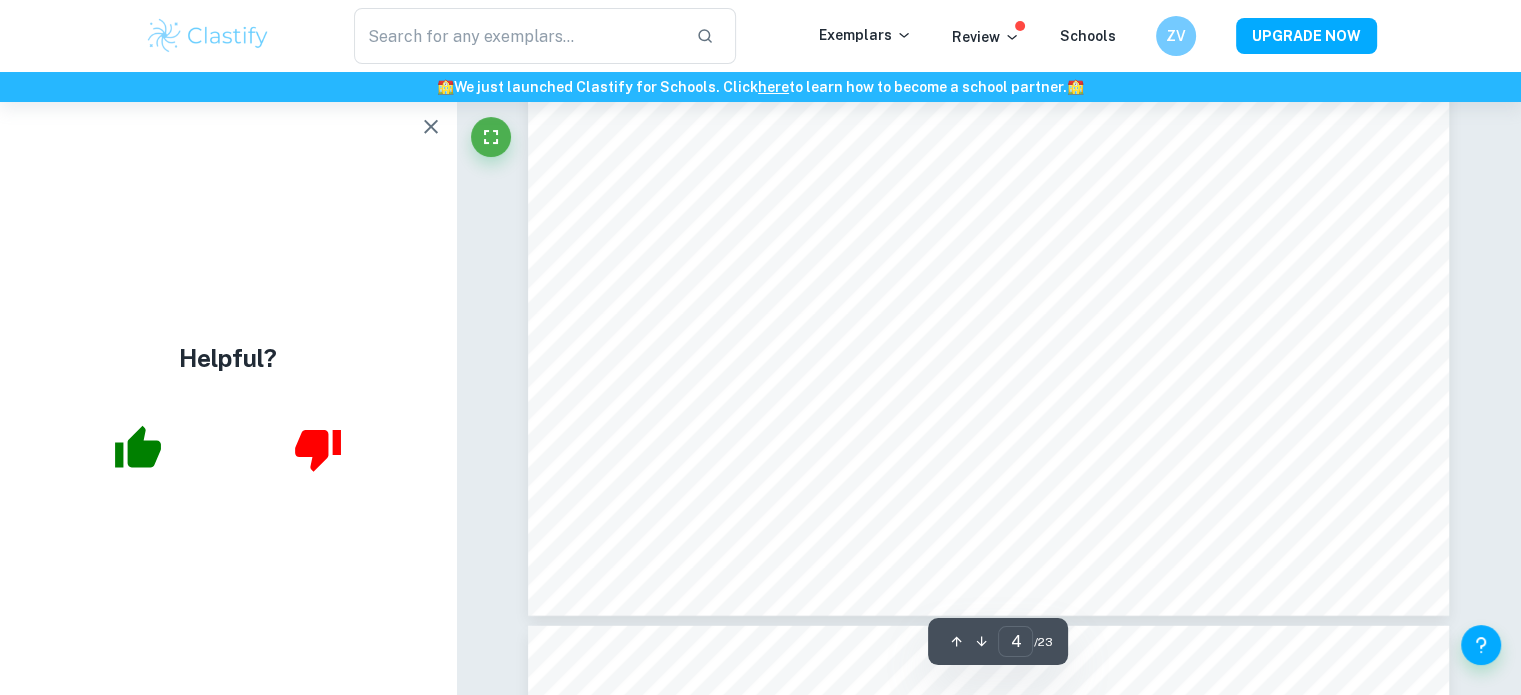 scroll, scrollTop: 5044, scrollLeft: 0, axis: vertical 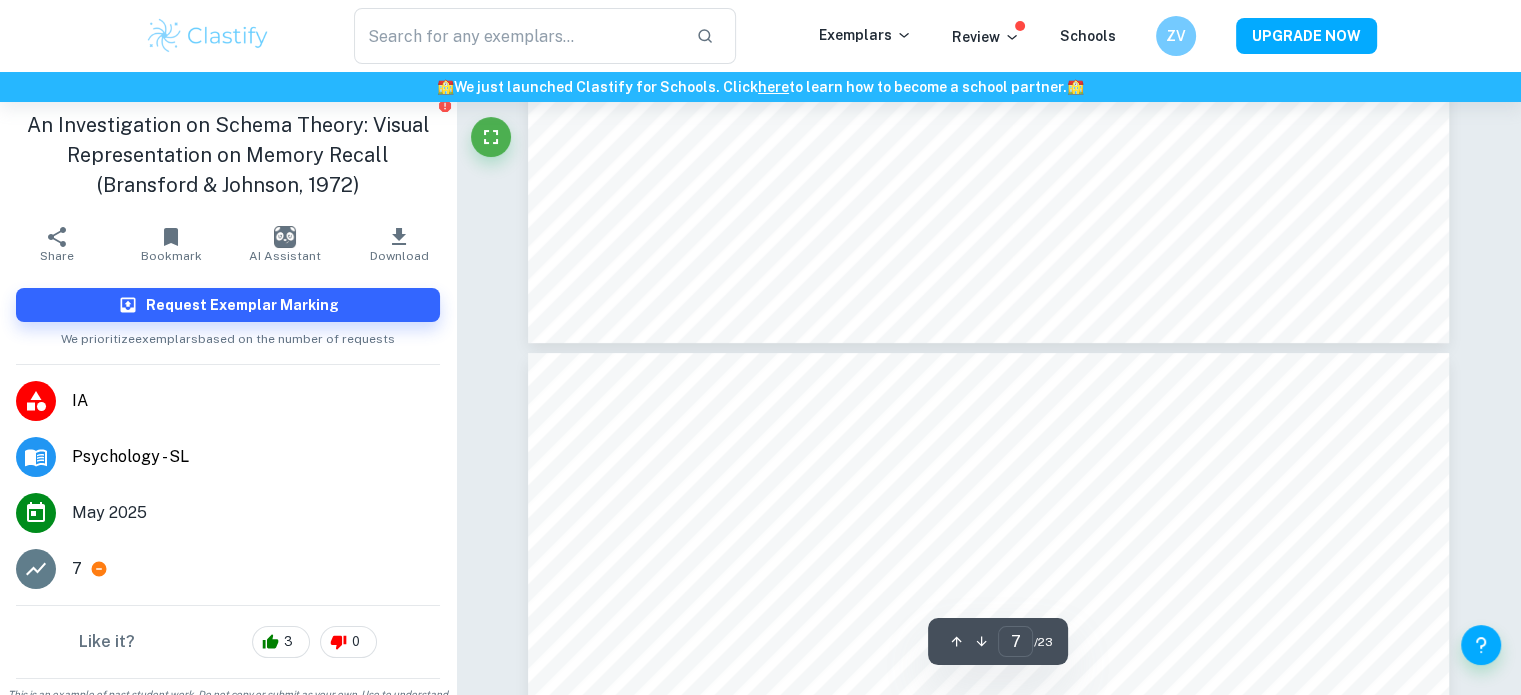type on "6" 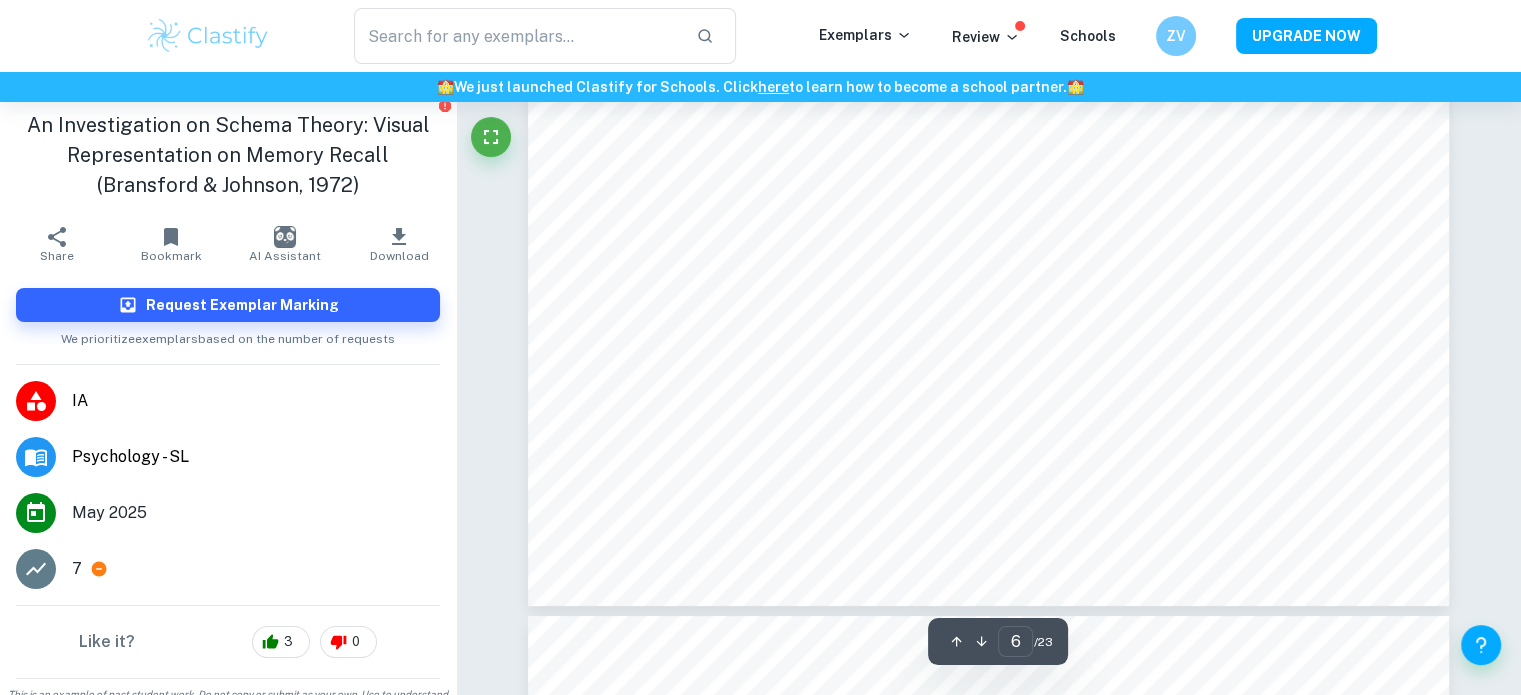 scroll, scrollTop: 7682, scrollLeft: 0, axis: vertical 